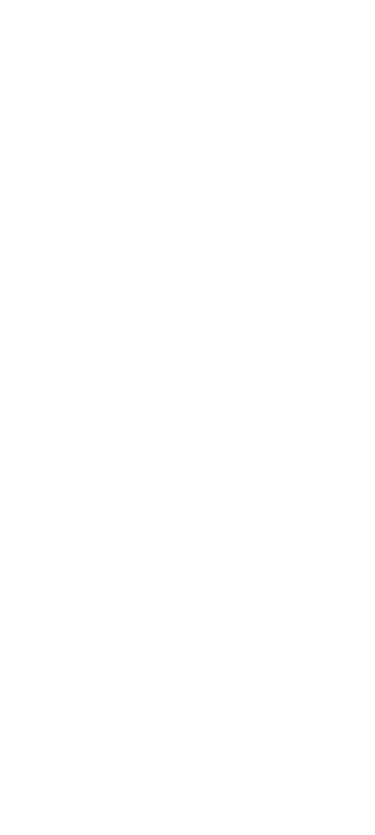 scroll, scrollTop: 0, scrollLeft: 0, axis: both 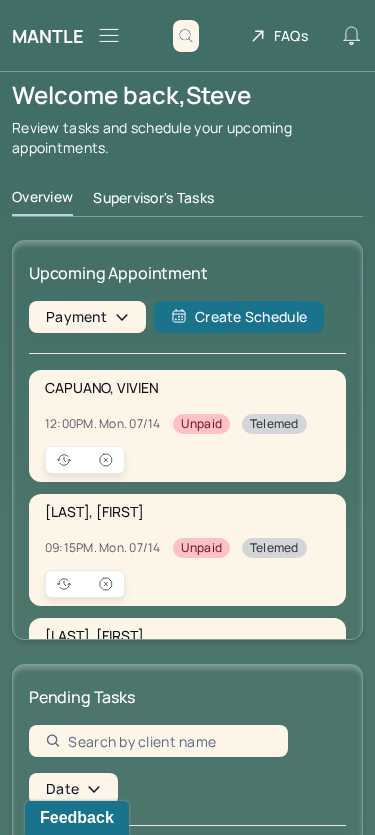 click 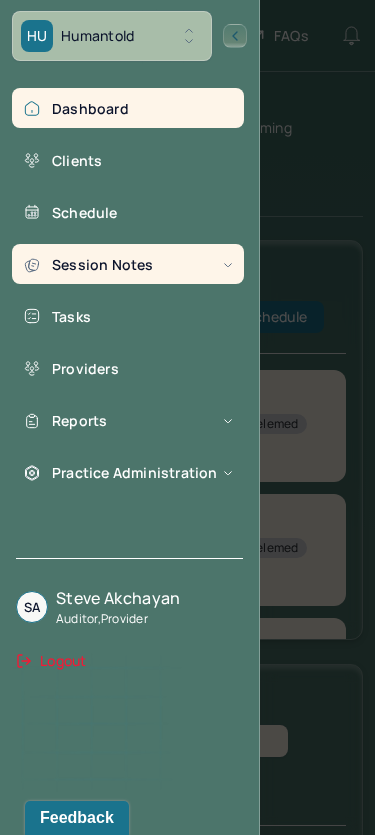 click on "Session Notes" at bounding box center (128, 264) 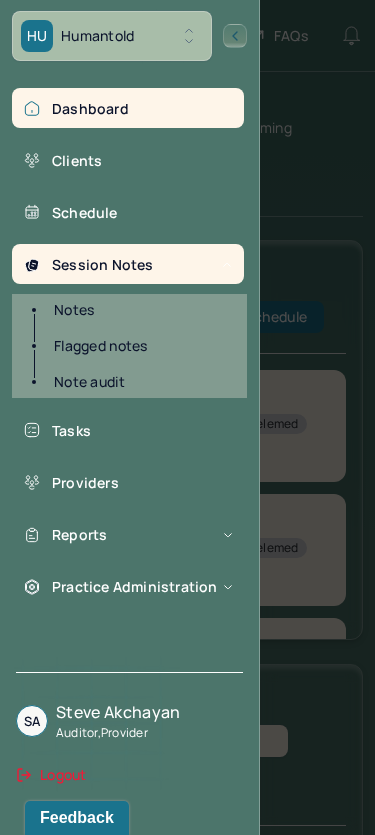 click on "Notes" at bounding box center (139, 310) 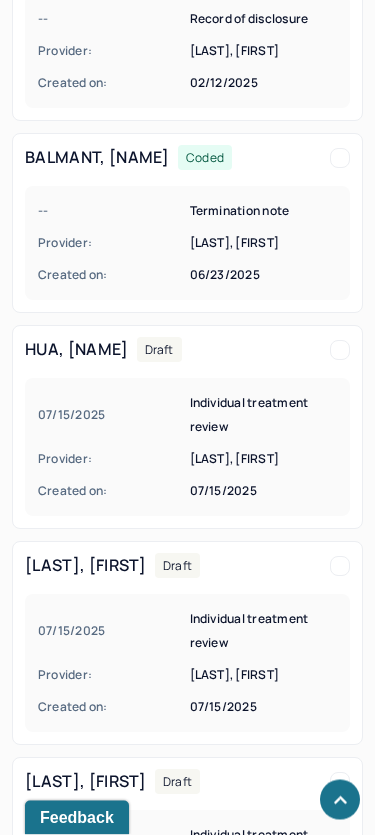scroll, scrollTop: 2041, scrollLeft: 0, axis: vertical 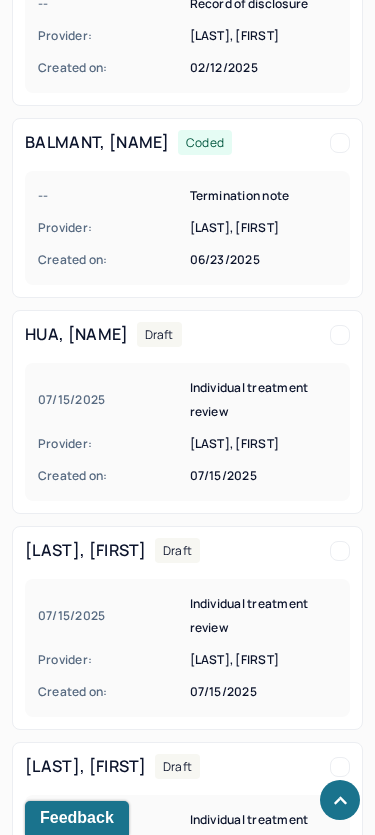click on "Provider:" at bounding box center [112, 444] 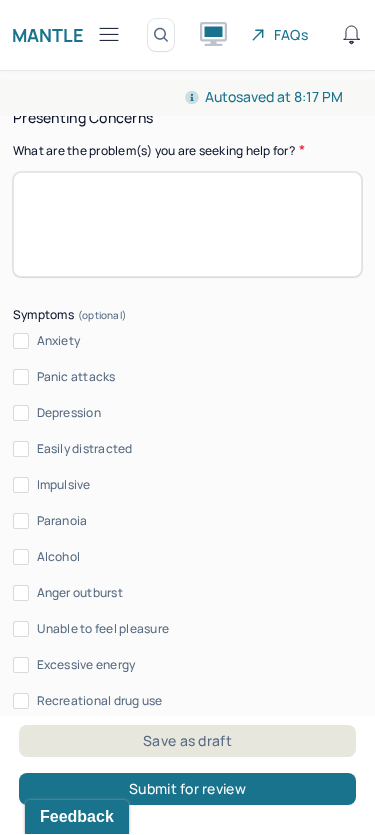 scroll, scrollTop: 1398, scrollLeft: 0, axis: vertical 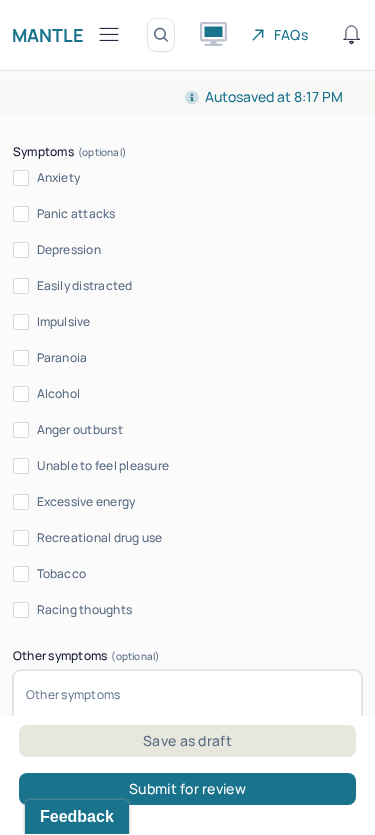 click on "Anxiety" at bounding box center (21, 179) 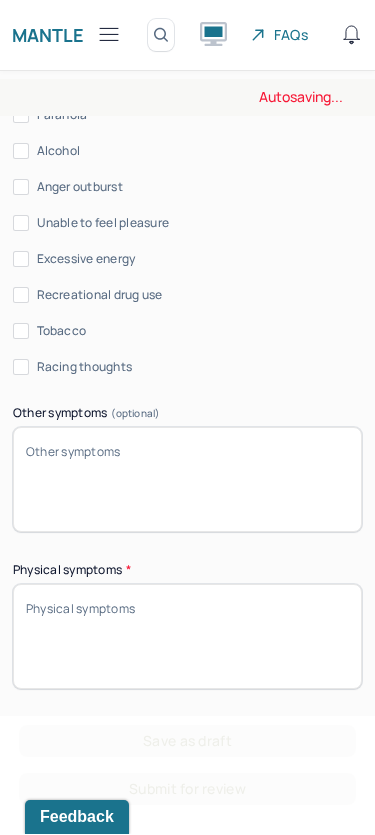 scroll, scrollTop: 2058, scrollLeft: 0, axis: vertical 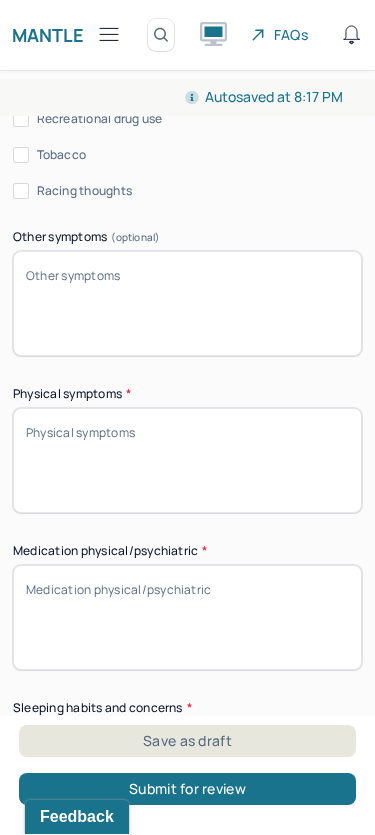 click on "Other symptoms (optional)" at bounding box center [187, 304] 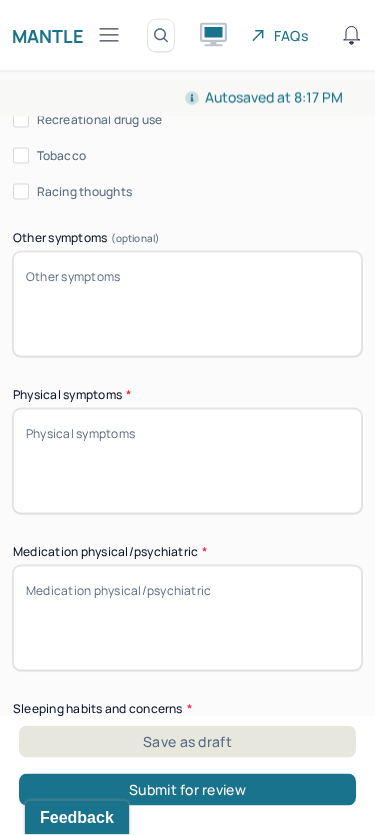 click on "Physical symptoms *" at bounding box center (187, 461) 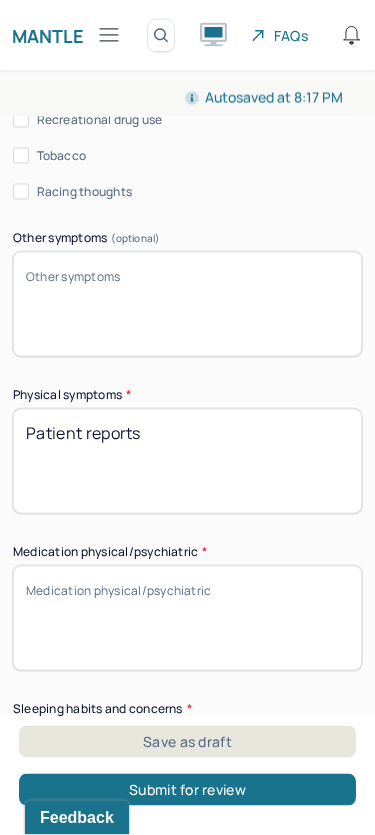 scroll, scrollTop: 34, scrollLeft: 0, axis: vertical 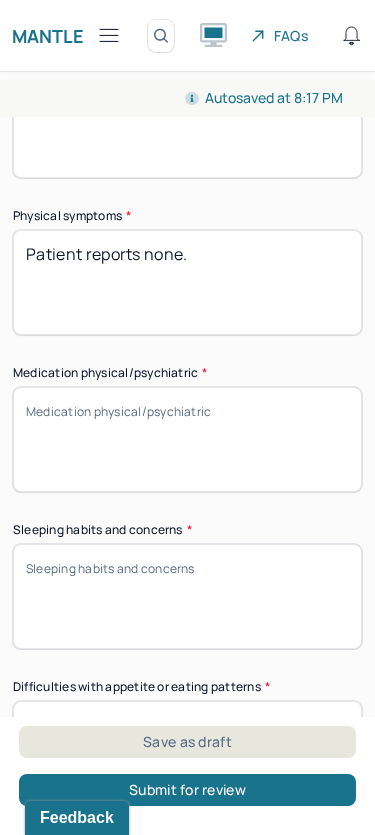 type on "Patient reports none." 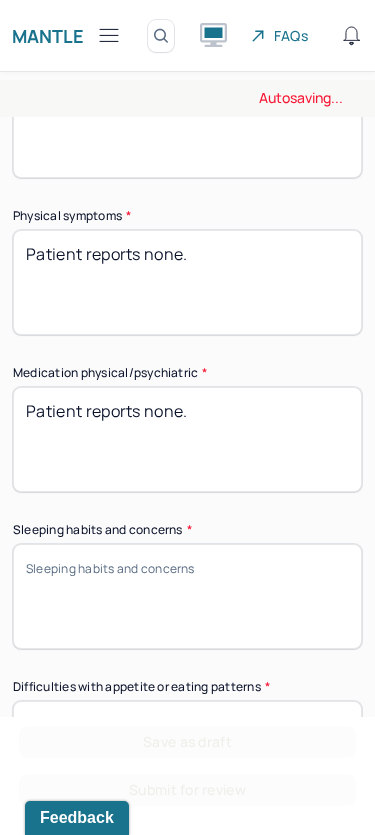 scroll, scrollTop: 2473, scrollLeft: 0, axis: vertical 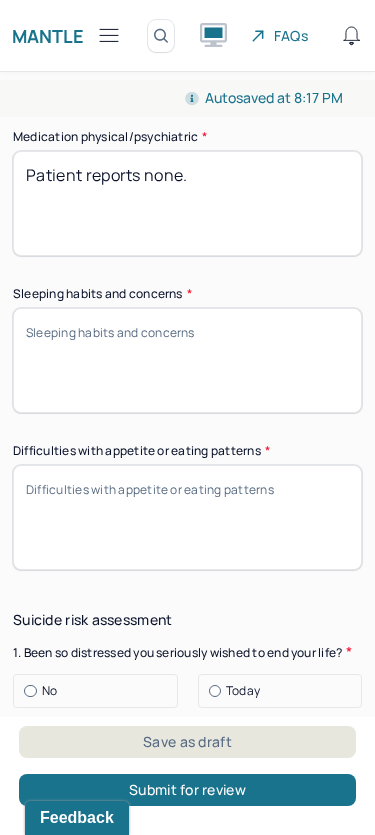 type on "Patient reports none." 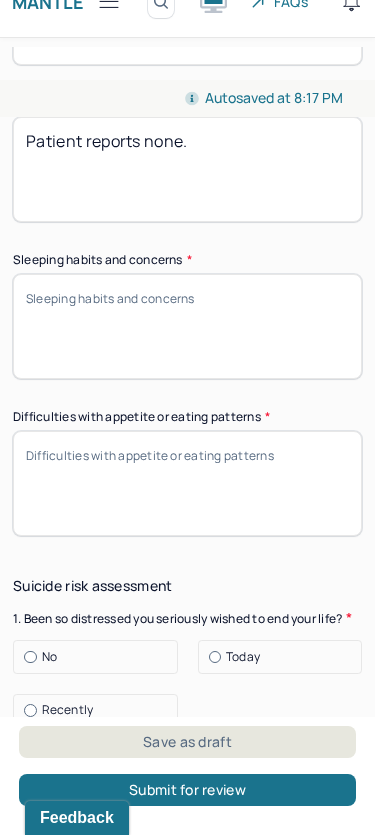 scroll, scrollTop: 0, scrollLeft: 0, axis: both 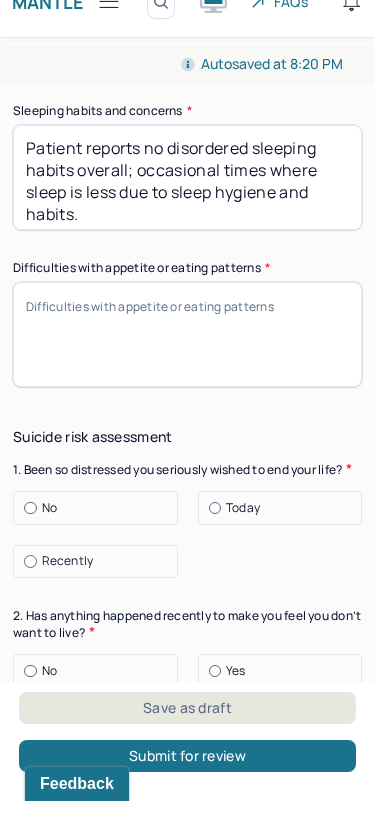 type on "Patient reports no disordered sleeping habits overall; occasional times where sleep is less due to sleep hygiene and habits." 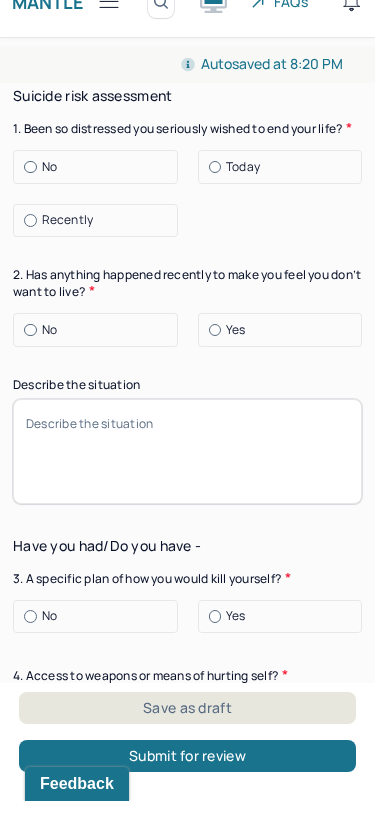 scroll, scrollTop: 2924, scrollLeft: 0, axis: vertical 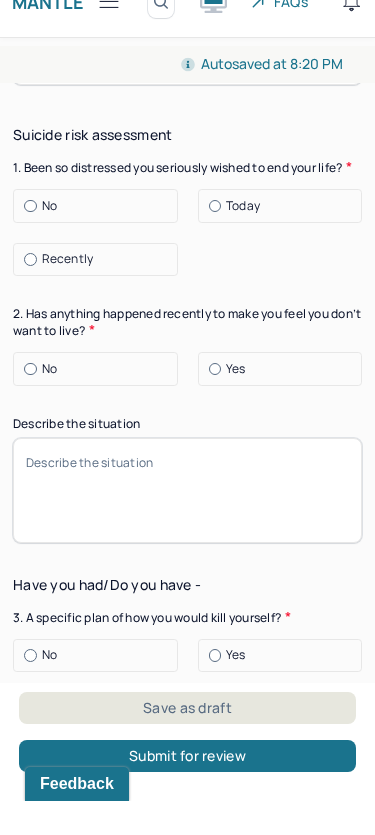 type on "Patient reports no disordered eating patterns and reports normal appetite." 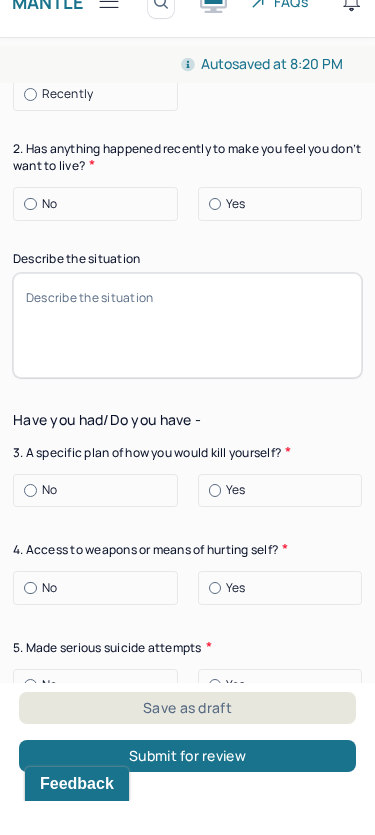 scroll, scrollTop: 3088, scrollLeft: 0, axis: vertical 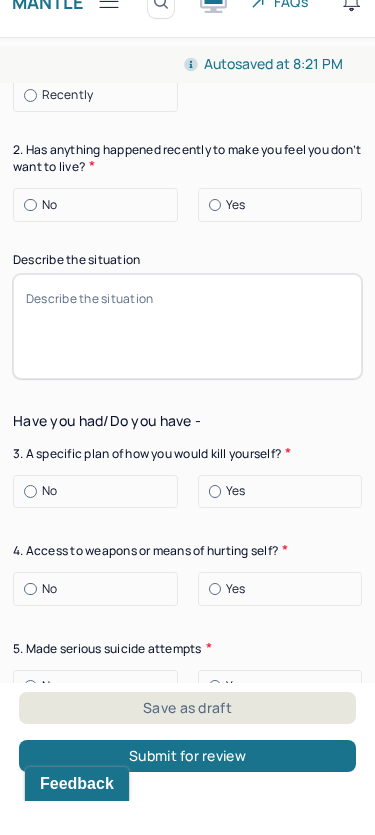 click at bounding box center [30, 239] 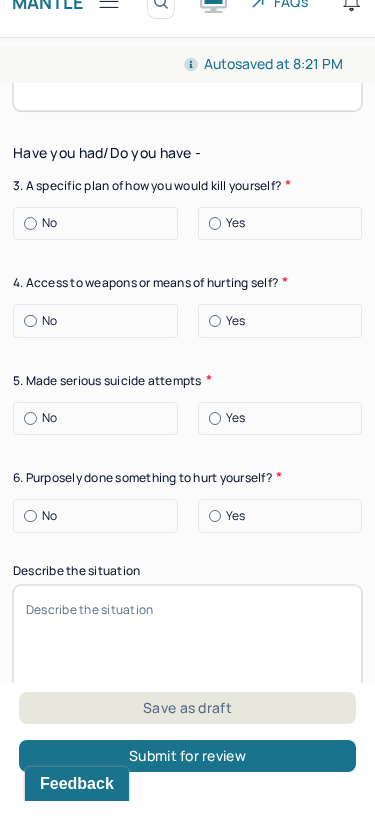scroll, scrollTop: 3359, scrollLeft: 0, axis: vertical 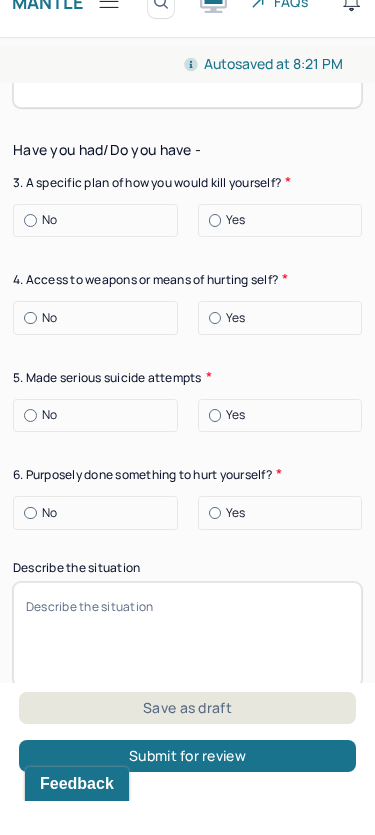 click at bounding box center [30, 254] 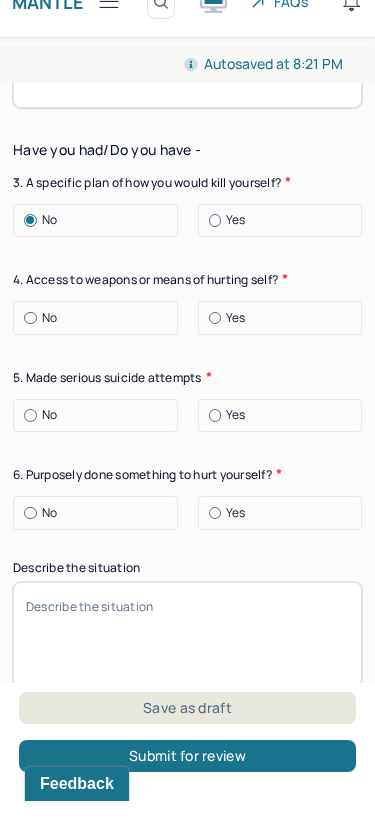 click at bounding box center (30, 352) 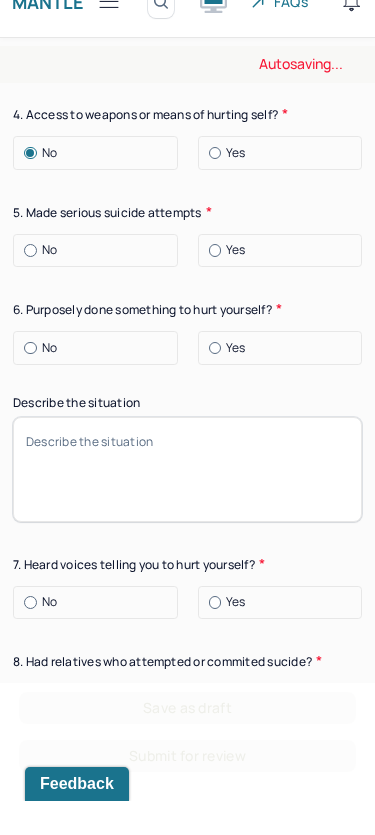 scroll, scrollTop: 3532, scrollLeft: 0, axis: vertical 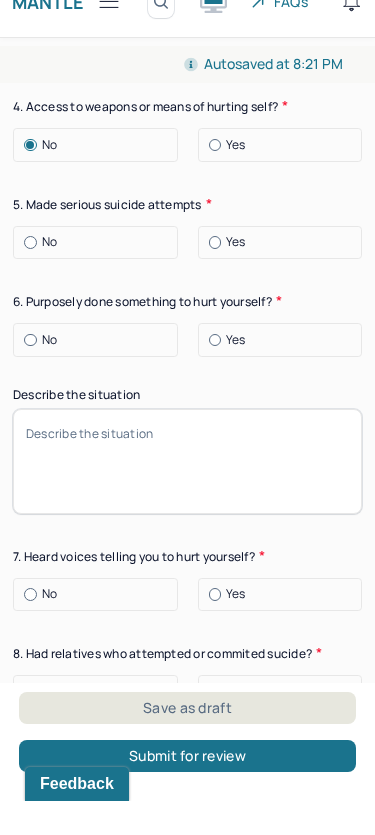 click at bounding box center (30, 276) 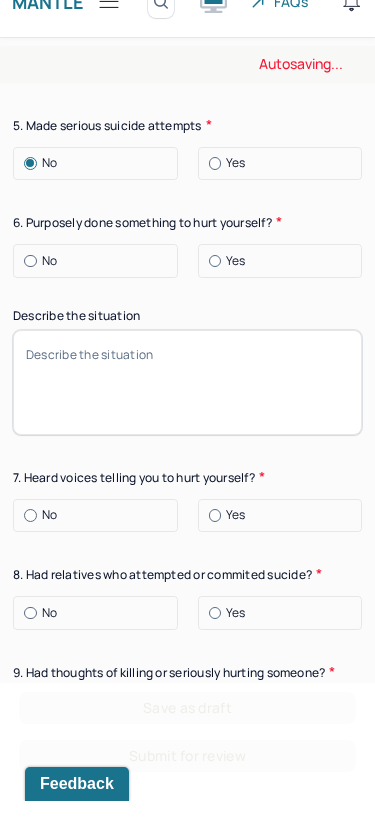 scroll, scrollTop: 3613, scrollLeft: 0, axis: vertical 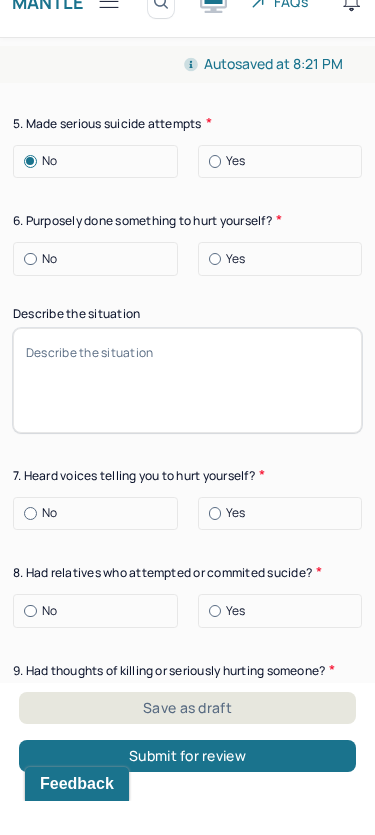 click at bounding box center [30, 293] 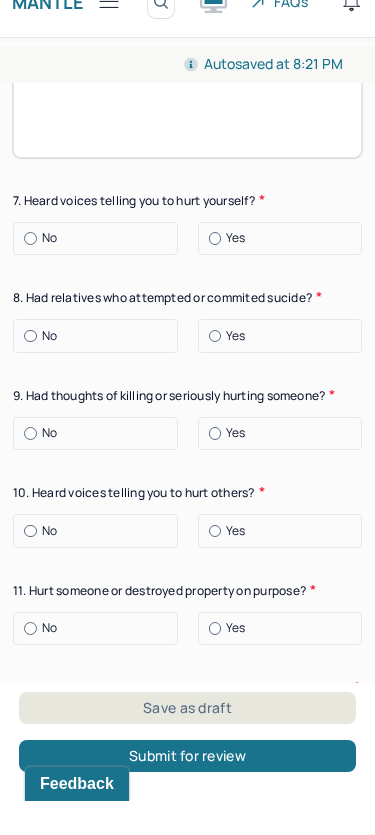 scroll, scrollTop: 3922, scrollLeft: 0, axis: vertical 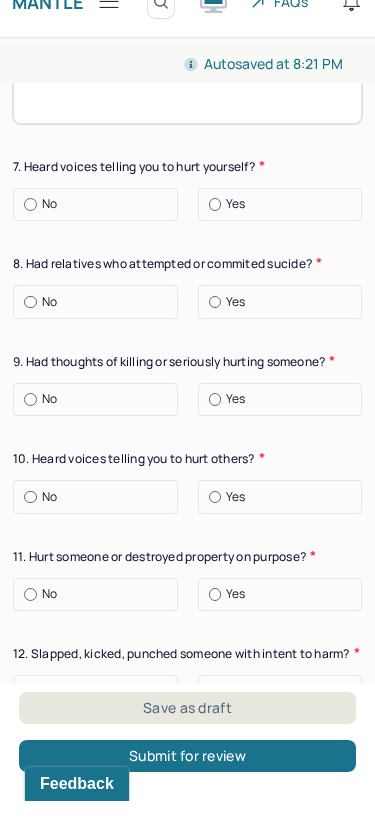 click at bounding box center (30, 238) 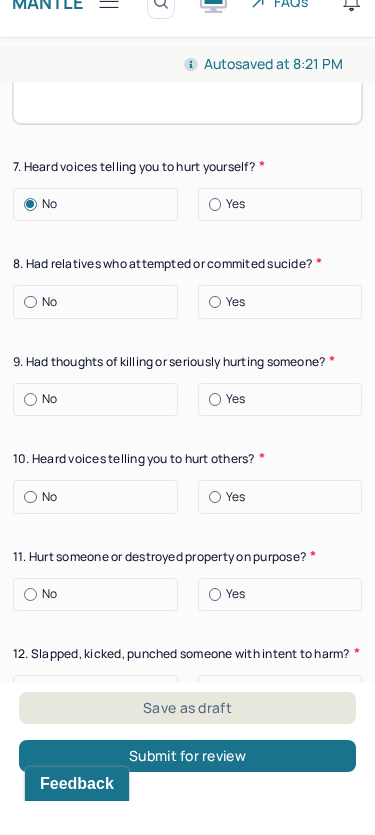 click at bounding box center (30, 336) 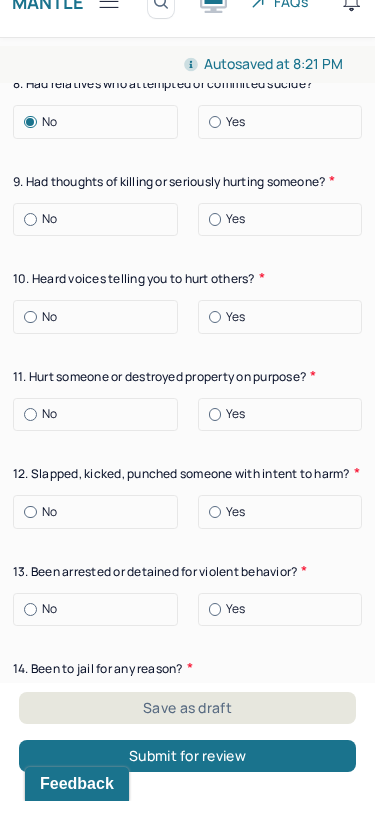 scroll, scrollTop: 4107, scrollLeft: 0, axis: vertical 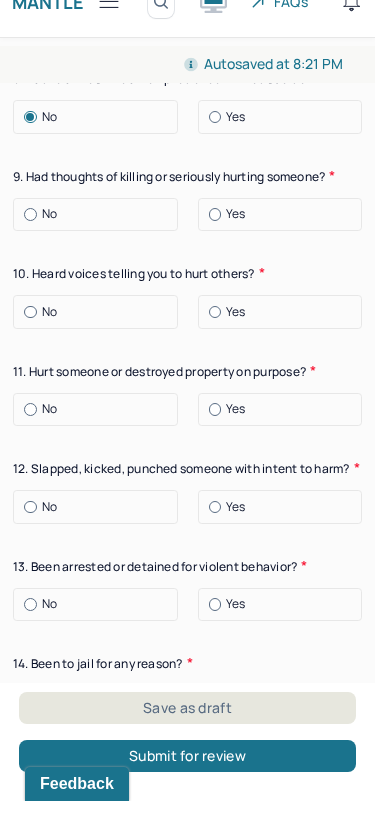 click at bounding box center (30, 248) 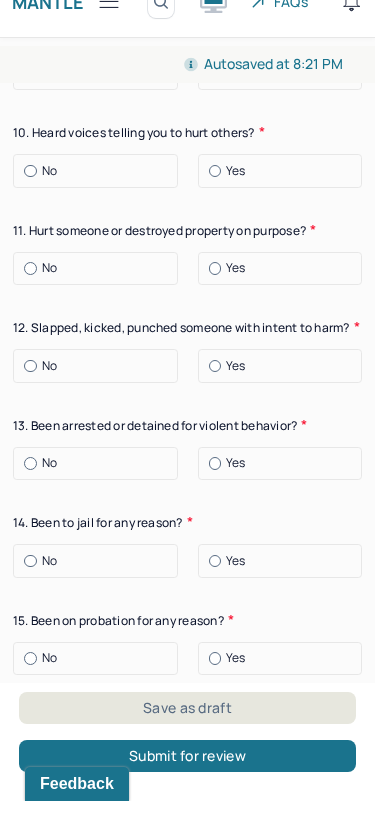 scroll, scrollTop: 4249, scrollLeft: 0, axis: vertical 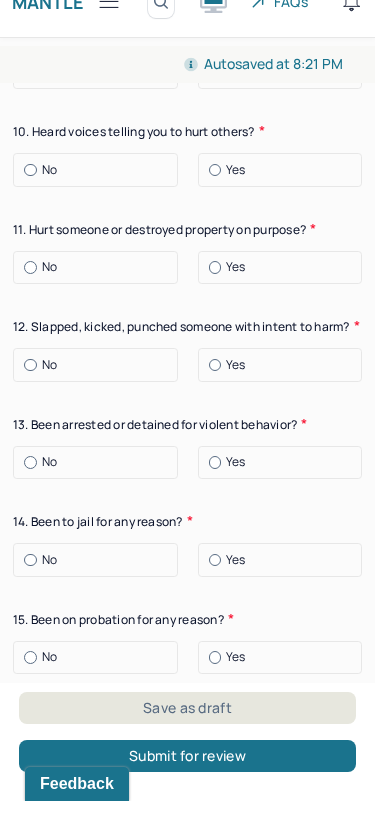 click at bounding box center (30, 204) 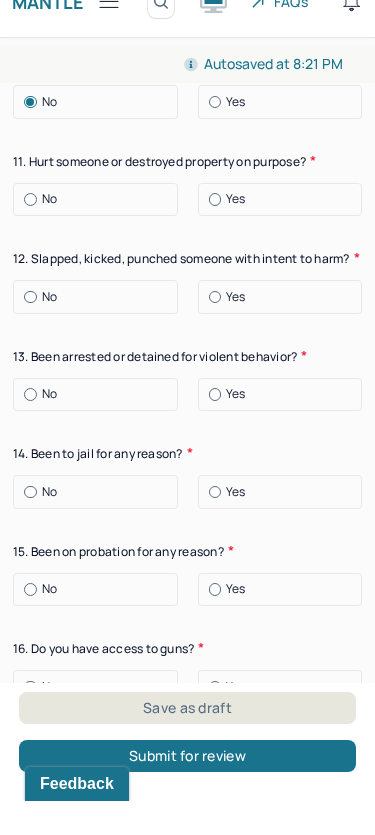 scroll, scrollTop: 4338, scrollLeft: 0, axis: vertical 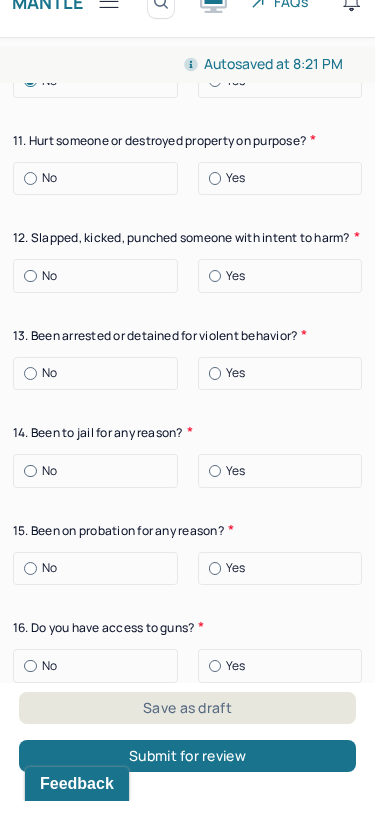 click at bounding box center [30, 310] 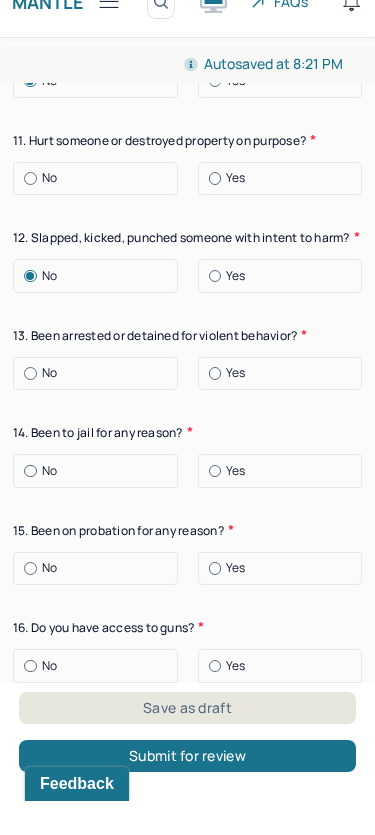 click on "No" at bounding box center (95, 213) 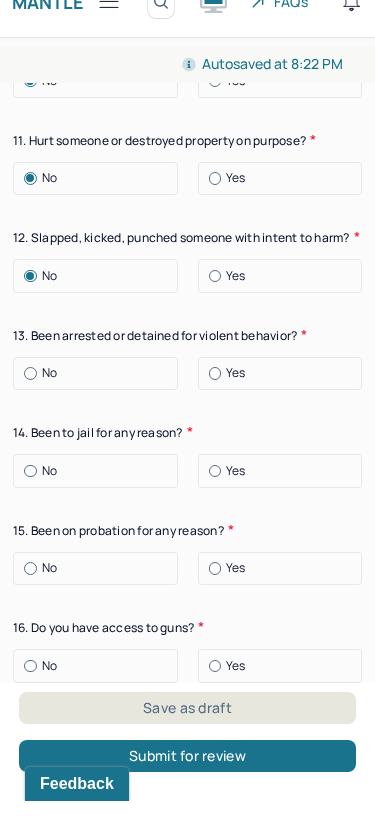 click at bounding box center (30, 407) 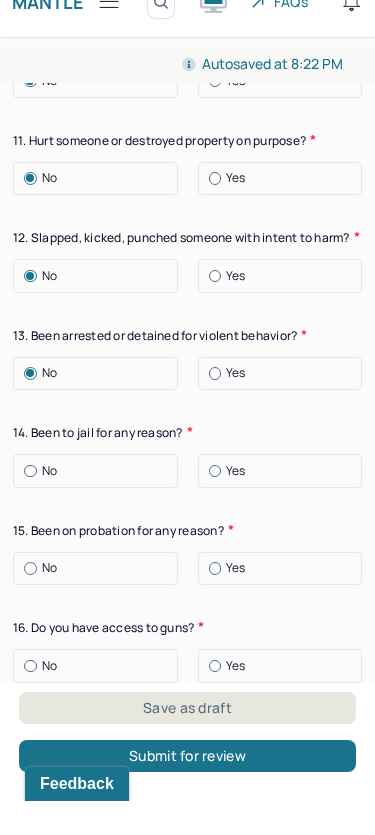 scroll, scrollTop: 4532, scrollLeft: 0, axis: vertical 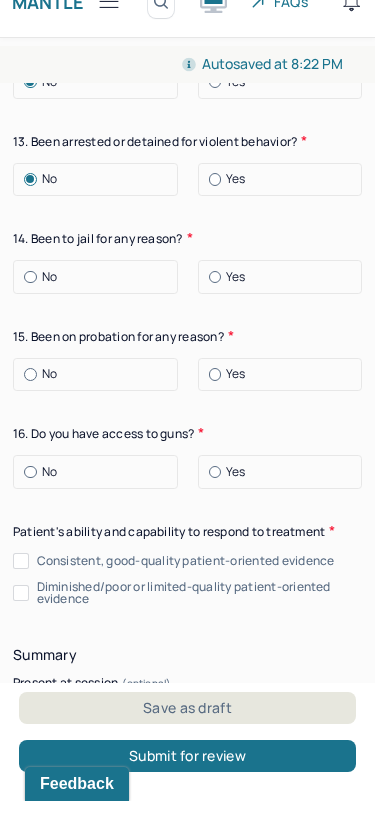 click at bounding box center [30, 311] 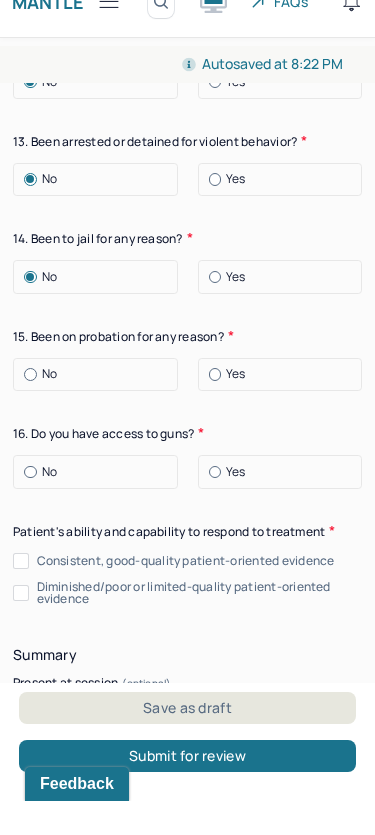 click at bounding box center (30, 408) 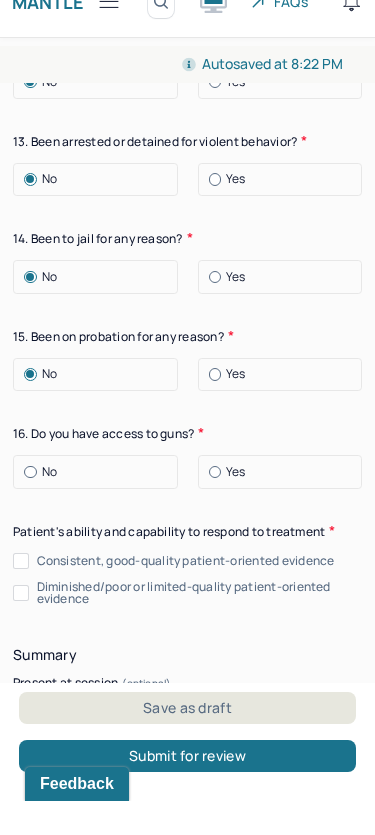 click at bounding box center (30, 506) 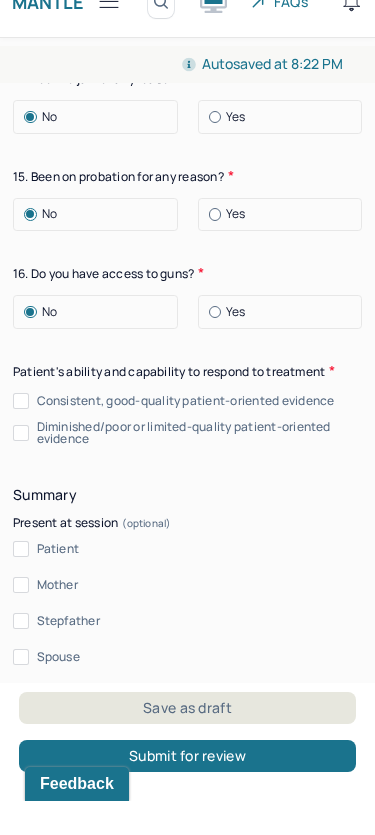 scroll, scrollTop: 4713, scrollLeft: 0, axis: vertical 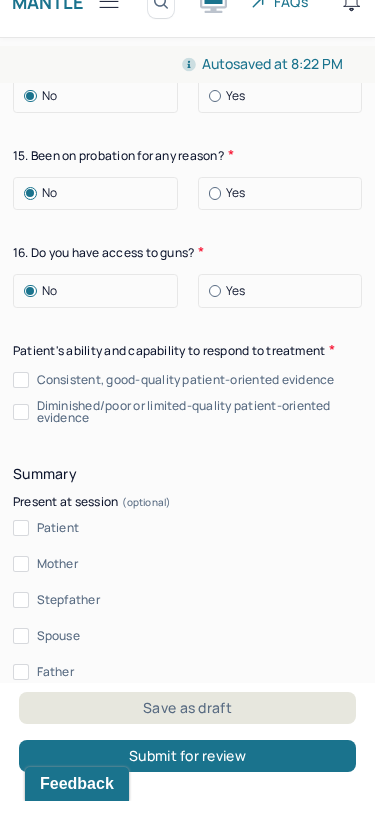 click on "Consistent, good-quality patient-oriented evidence" at bounding box center [21, 414] 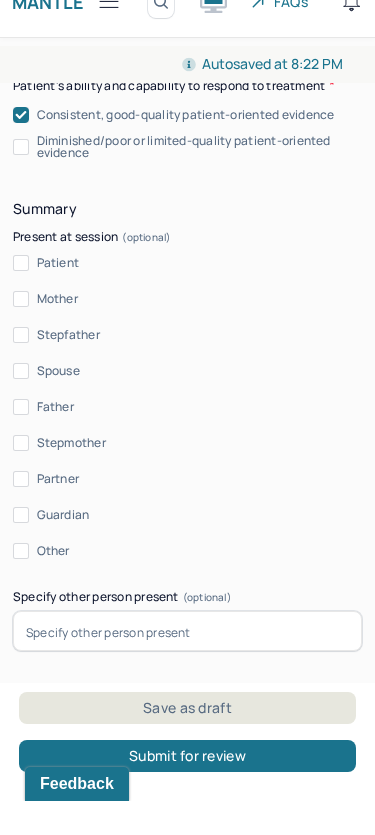 scroll, scrollTop: 4983, scrollLeft: 0, axis: vertical 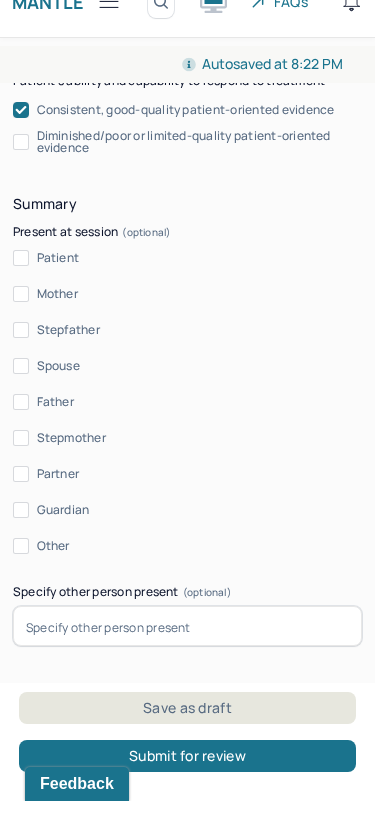 click on "Patient" at bounding box center [21, 292] 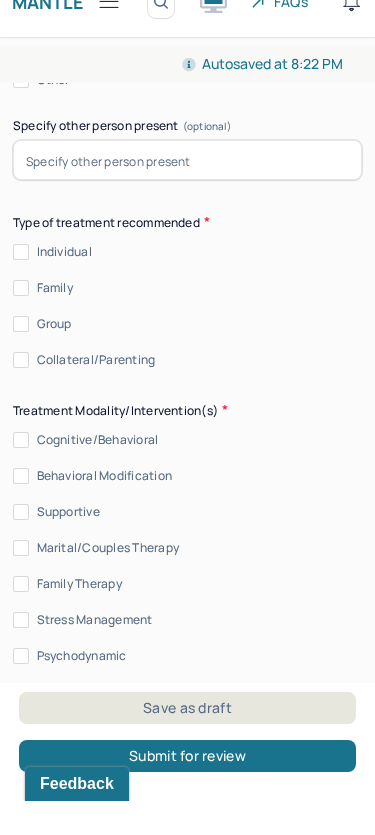 scroll, scrollTop: 5538, scrollLeft: 0, axis: vertical 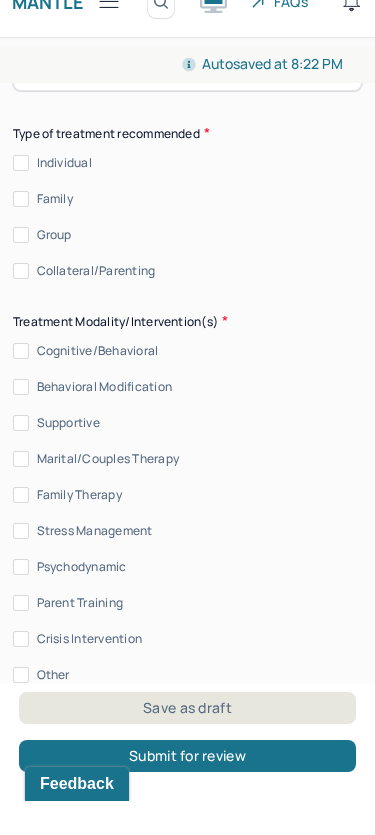 click on "Individual" at bounding box center [21, 197] 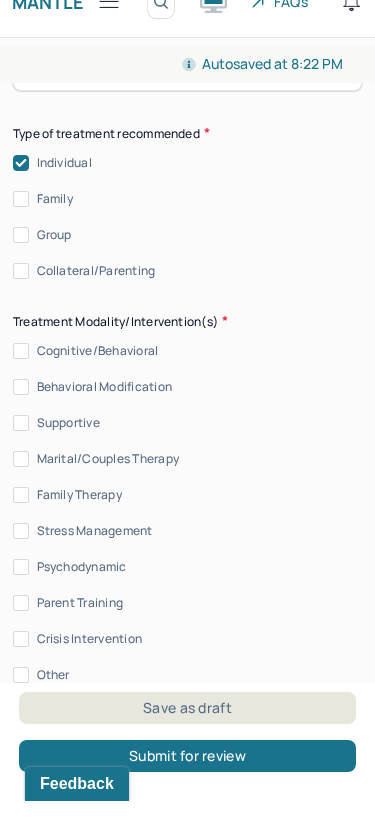 click on "Cognitive/Behavioral" at bounding box center [21, 385] 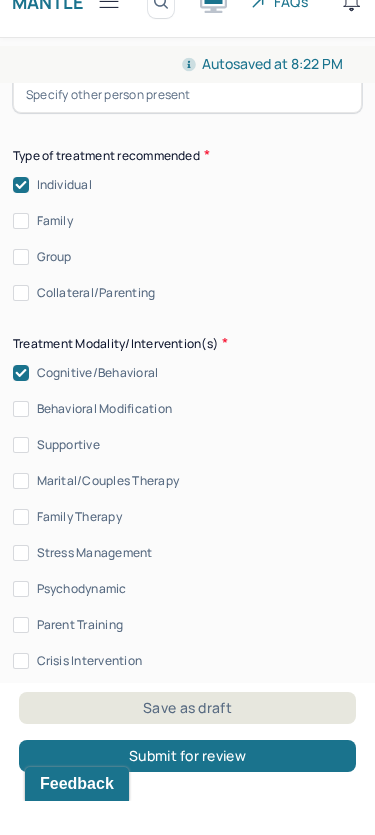 scroll, scrollTop: 5515, scrollLeft: 0, axis: vertical 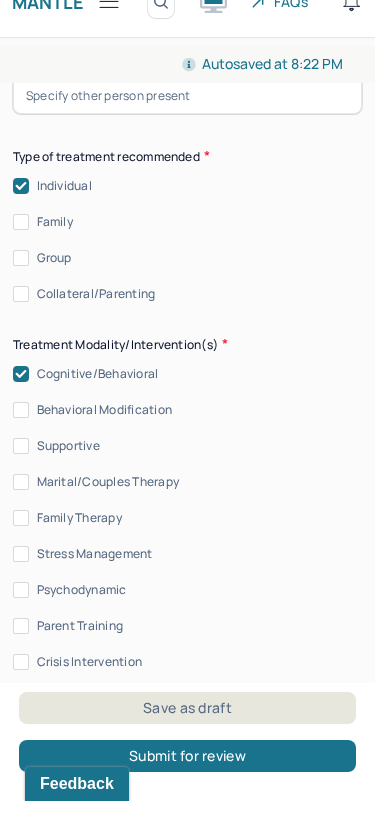 click on "Supportive" at bounding box center [21, 480] 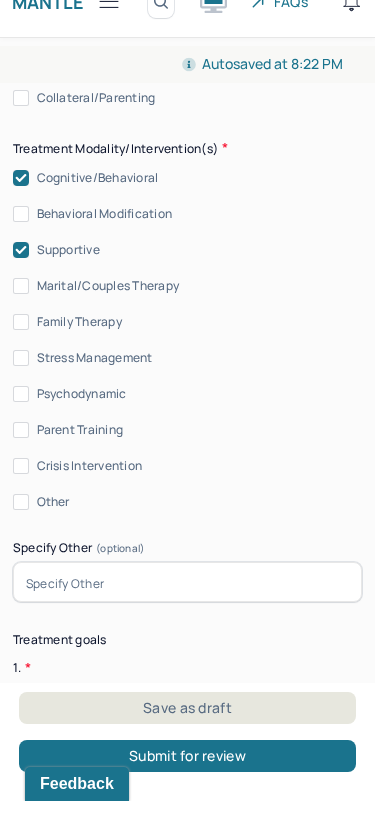 scroll, scrollTop: 5713, scrollLeft: 0, axis: vertical 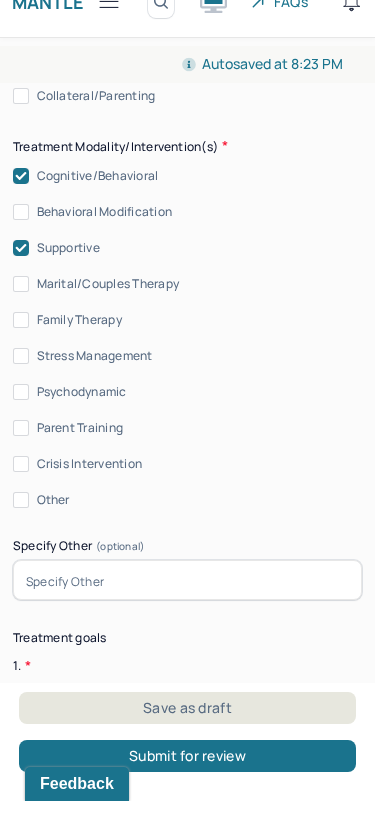 click on "HU Humantold       Dashboard Clients Schedule Session Notes Notes Flagged notes Note audit Tasks Providers Reports Practice Administration SA Steve   Akchayan auditor,provider   Logout Mantle     Edit Note   Search by client name, chart number     FAQs     SA Steve Autosaved at 8:23 PM Appointment Details     Client name [FIRST] [LAST] Date of service [DATE] Time 8:15pm - 9:15pm Duration 1hr Appointment type individual therapy Provider name Steve Akchayan Modifier 1 95 Telemedicine Note type Individual treatment review Appointment Details     Client name [FIRST] [LAST] Date of service [DATE] Time 8:15pm - 9:15pm Duration 1hr Appointment type individual therapy Provider name Steve Akchayan Modifier 1 95 Telemedicine Note type Individual treatment review Instructions The fields marked with an asterisk ( * ) are required before you can submit your notes. Appointment location * Teletherapy Client Teletherapy Location Home Office Other Provider Teletherapy Location Home Office Other * * * *" at bounding box center (187, 417) 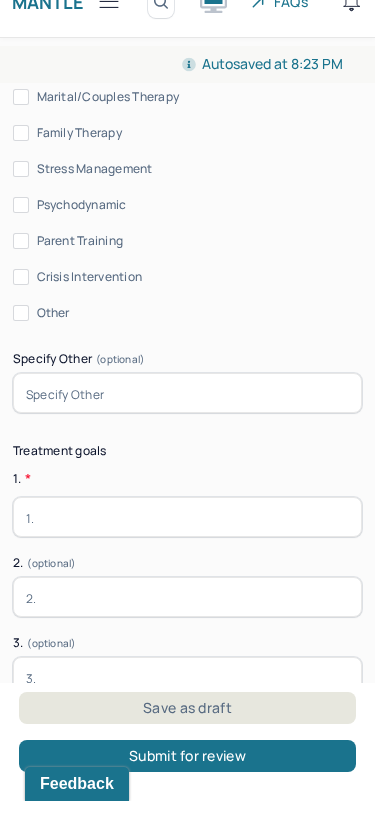 scroll, scrollTop: 5899, scrollLeft: 0, axis: vertical 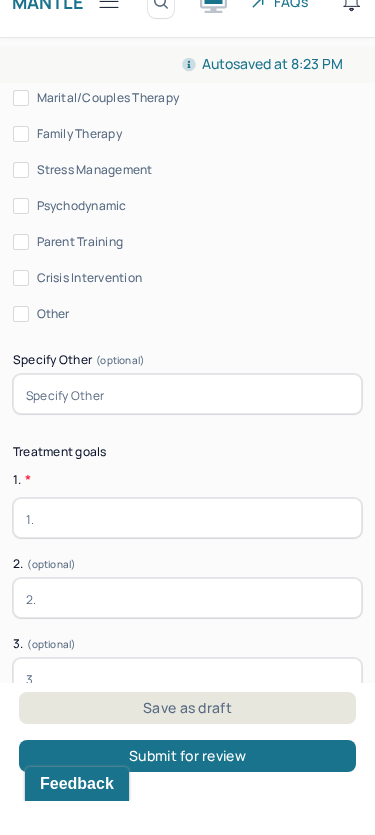 click on "Other" at bounding box center [21, 348] 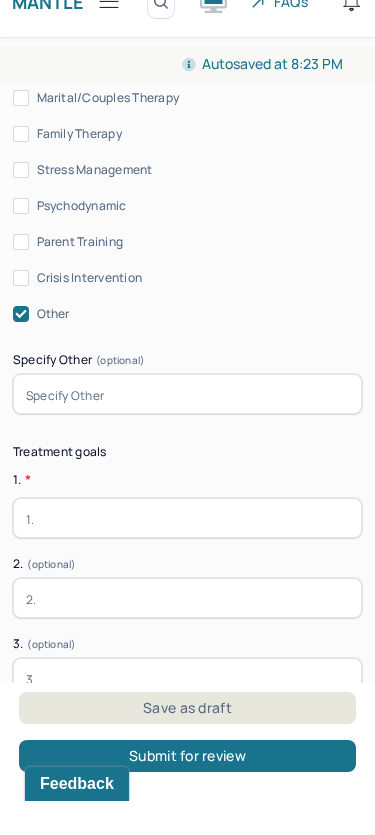 click at bounding box center (187, 428) 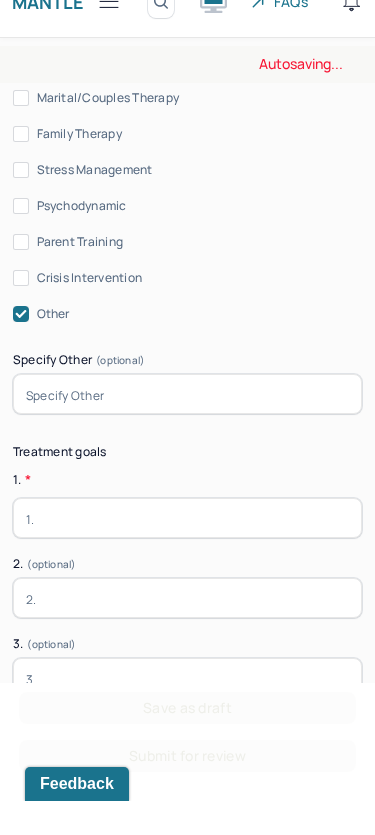 drag, startPoint x: 59, startPoint y: 392, endPoint x: 113, endPoint y: 511, distance: 130.679 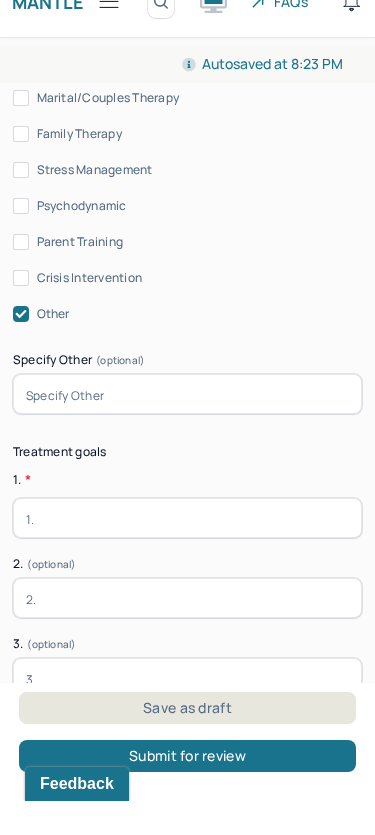 click on "HU Humantold       Dashboard Clients Schedule Session Notes Notes Flagged notes Note audit Tasks Providers Reports Practice Administration SA Steve   Akchayan auditor,provider   Logout Mantle     Edit Note   Search by client name, chart number     FAQs     SA Steve Autosaved at 8:23 PM Appointment Details     Client name [FIRST] [LAST] Date of service [DATE] Time 8:15pm - 9:15pm Duration 1hr Appointment type individual therapy Provider name Steve Akchayan Modifier 1 95 Telemedicine Note type Individual treatment review Appointment Details     Client name [FIRST] [LAST] Date of service [DATE] Time 8:15pm - 9:15pm Duration 1hr Appointment type individual therapy Provider name Steve Akchayan Modifier 1 95 Telemedicine Note type Individual treatment review Instructions The fields marked with an asterisk ( * ) are required before you can submit your notes. Appointment location * Teletherapy Client Teletherapy Location Home Office Other Provider Teletherapy Location Home Office Other * * * *" at bounding box center (187, 417) 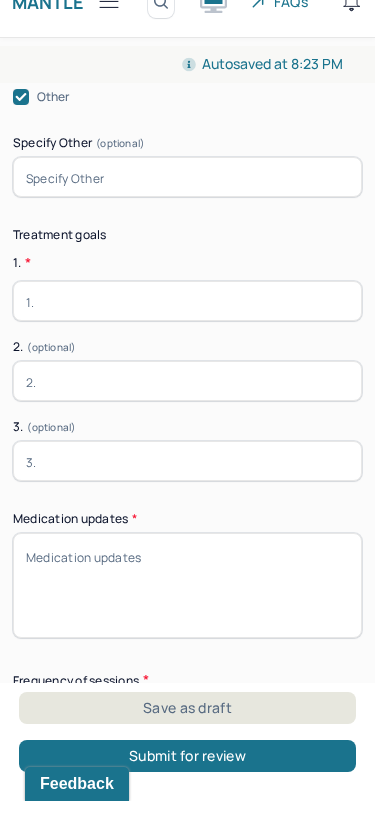 click at bounding box center [187, 335] 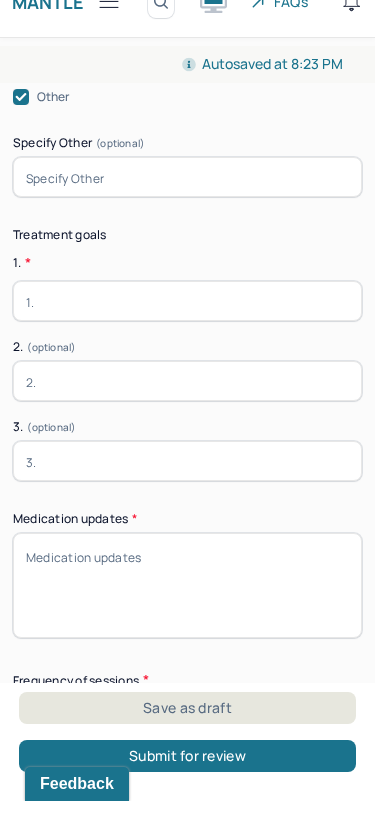 click at bounding box center (187, 415) 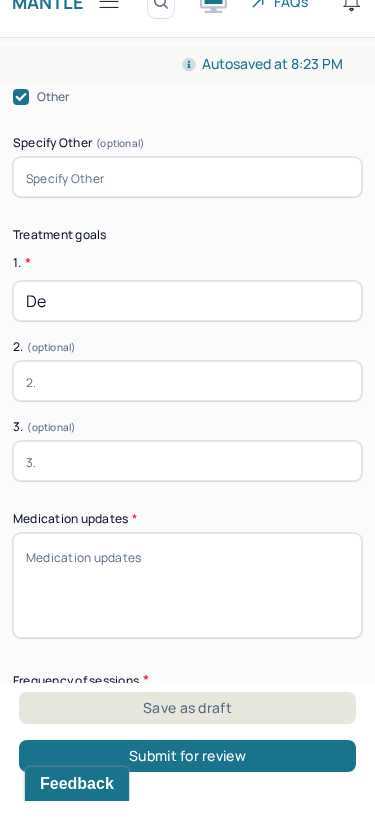 type on "D" 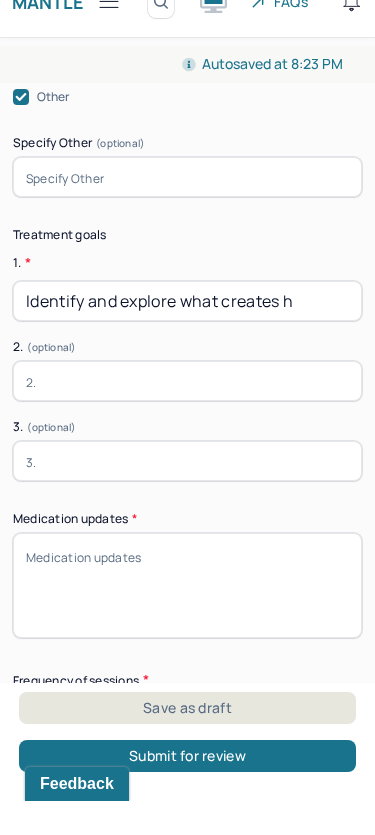 type on "Identify and explore what creates" 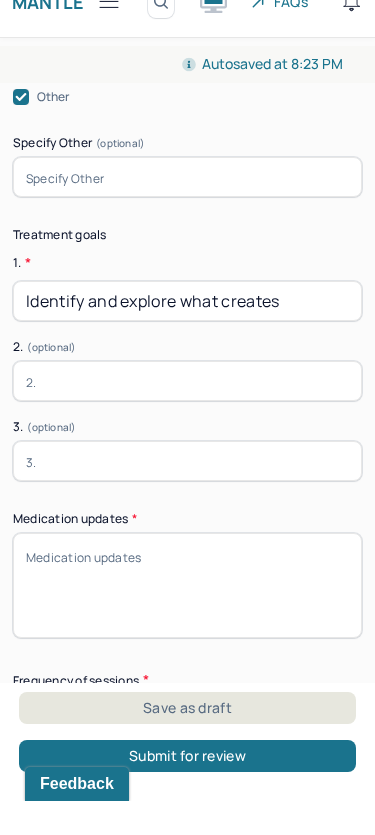 type 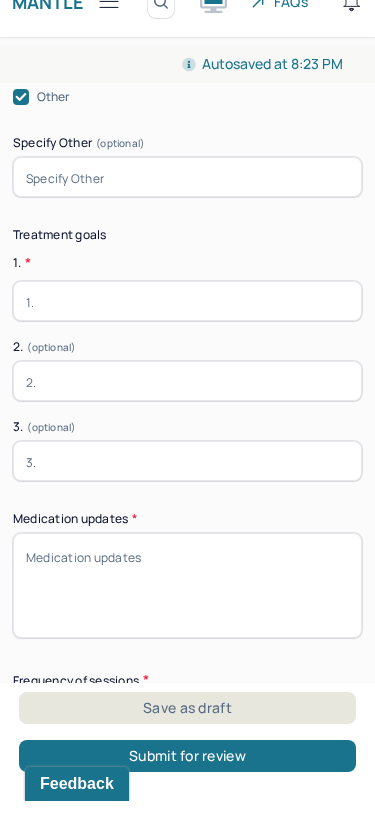 click at bounding box center [187, 415] 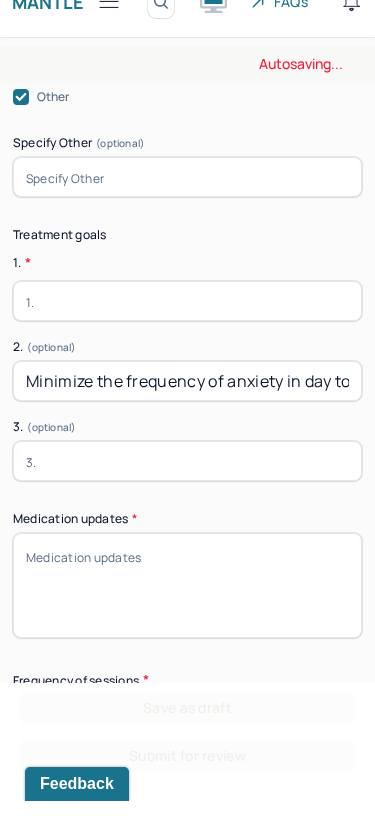 type on "Minimize the frequency of anxiety in day to day life." 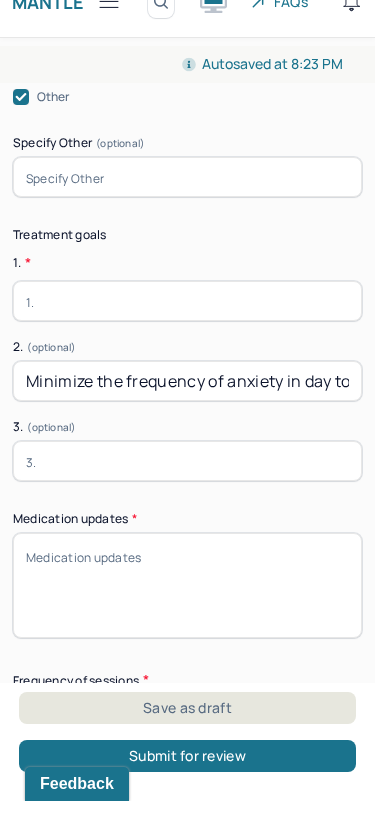 click at bounding box center [187, 335] 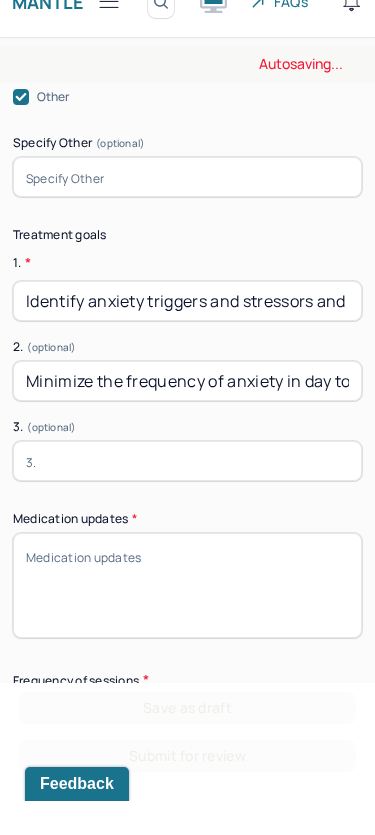 type on "Identify anxiety triggers and stressors and work on stargies to manage anxiety when it occurs." 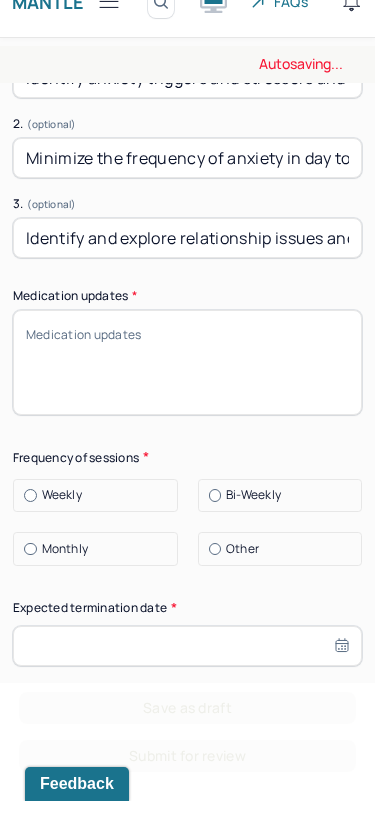 scroll, scrollTop: 6348, scrollLeft: 0, axis: vertical 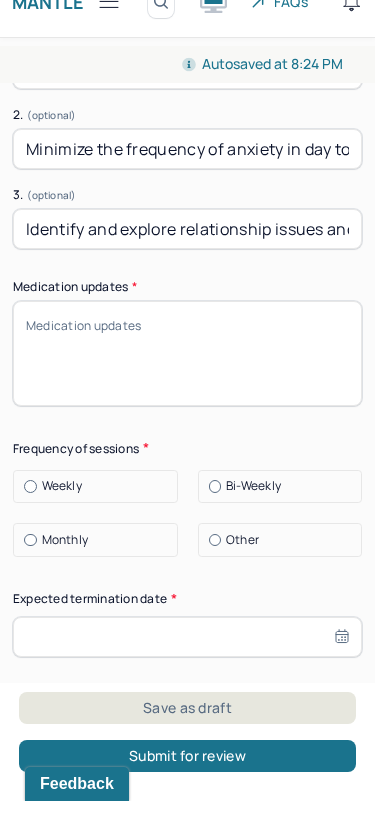 type on "Identify and explore relationship issues and past dynamics that are at play." 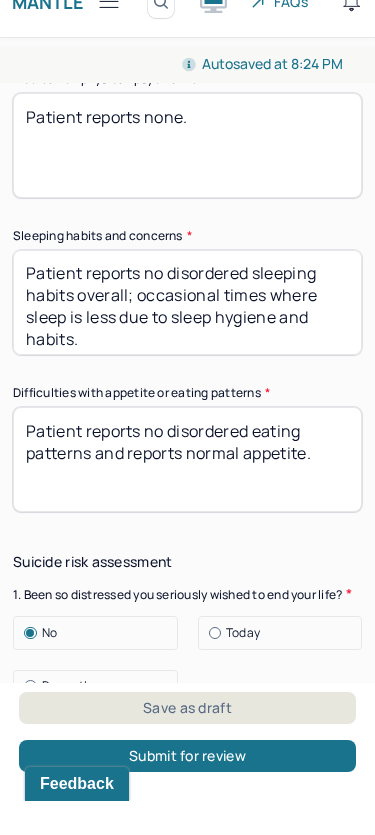 scroll, scrollTop: 2475, scrollLeft: 0, axis: vertical 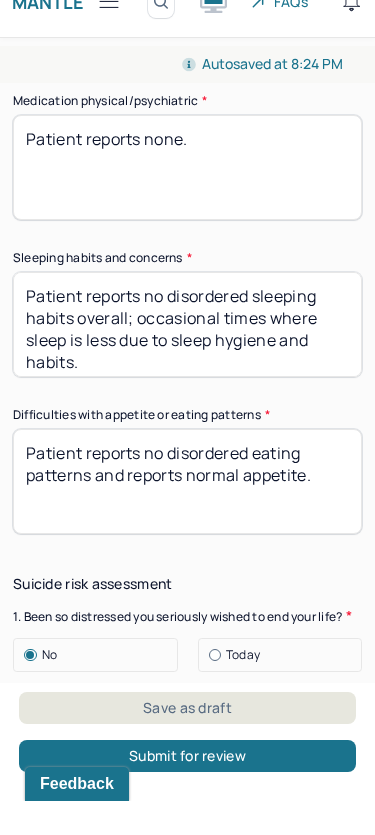 click on "Patient reports none." at bounding box center [187, 201] 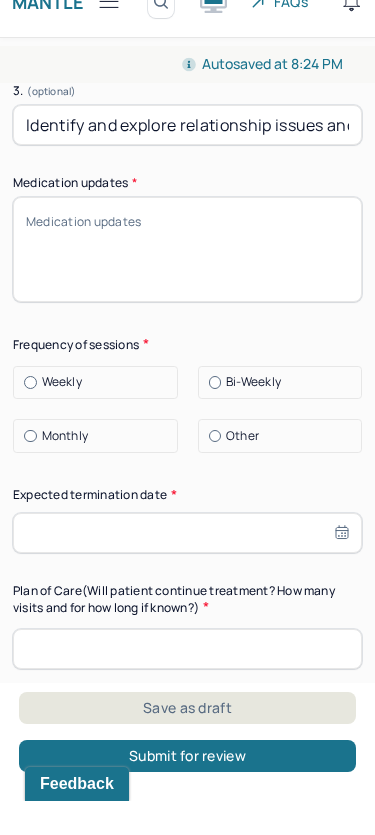 scroll, scrollTop: 6454, scrollLeft: 0, axis: vertical 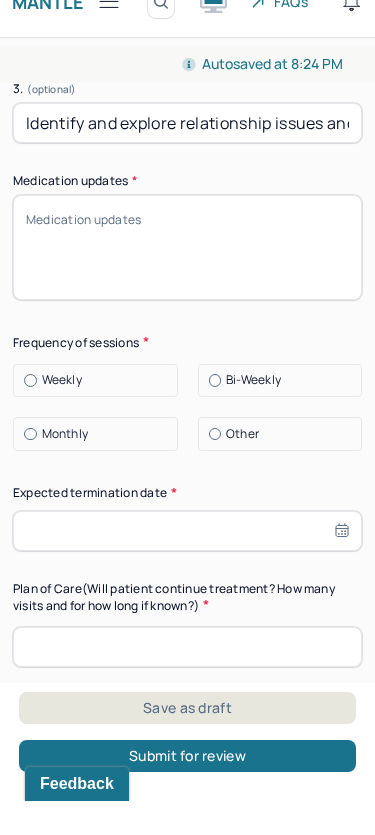 click on "Medication updates *" at bounding box center (187, 281) 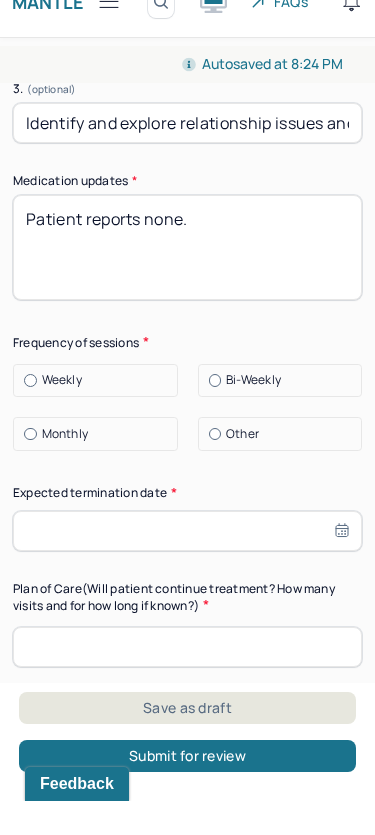 type on "Patient reports none." 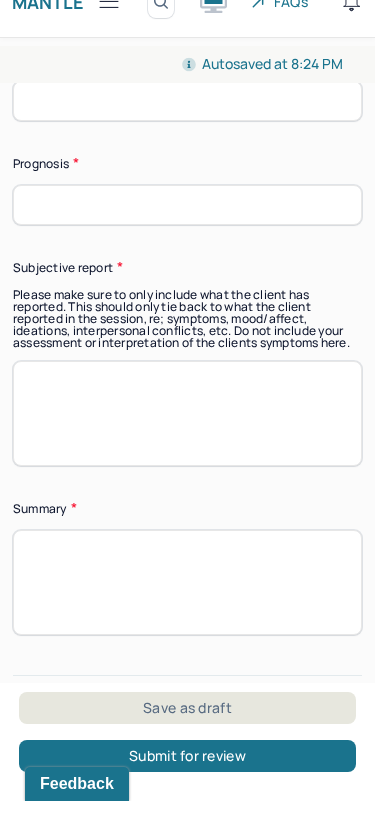 scroll, scrollTop: 6998, scrollLeft: 0, axis: vertical 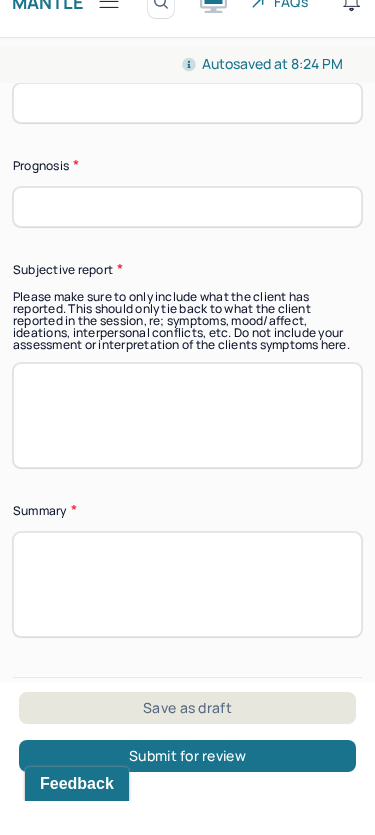 drag, startPoint x: 178, startPoint y: 465, endPoint x: 123, endPoint y: 743, distance: 283.38843 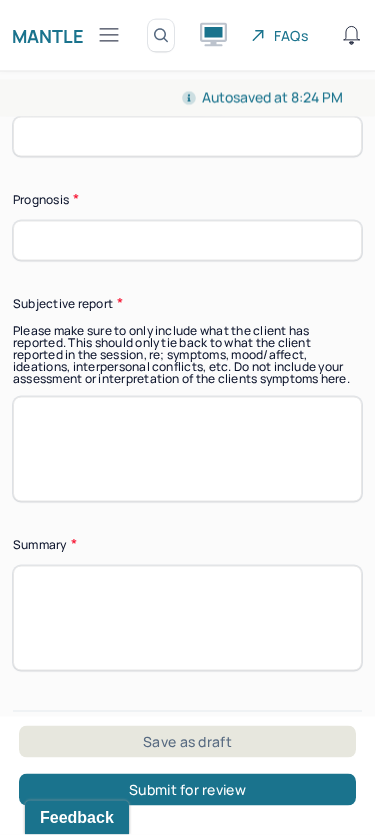 scroll, scrollTop: 0, scrollLeft: 0, axis: both 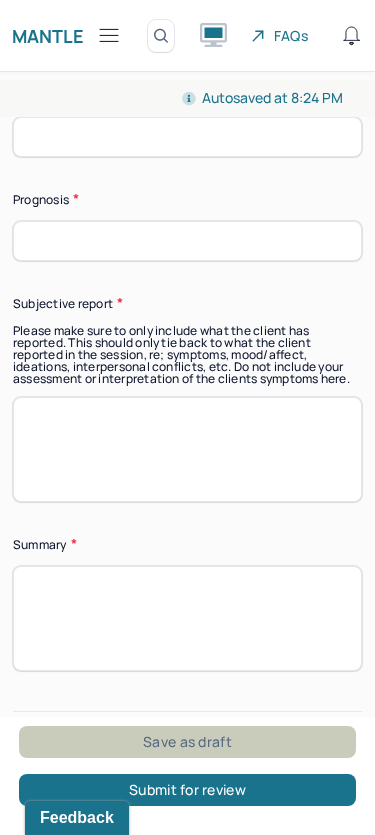 click on "Save as draft" at bounding box center (187, 742) 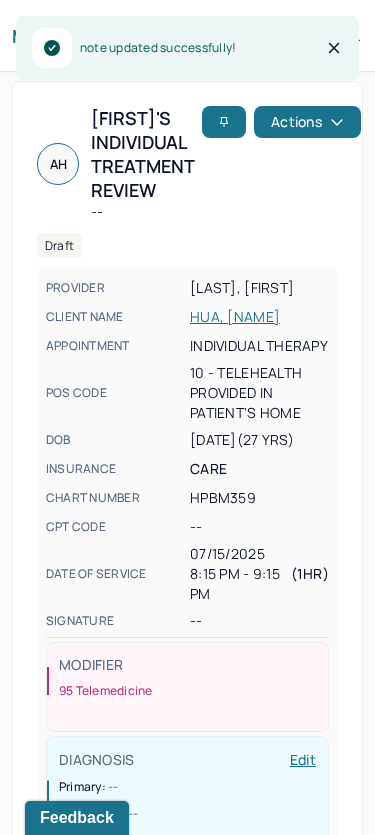 click on "Mantle     Note   Search by client name, chart number     FAQs     SA [NAME]" at bounding box center [187, 36] 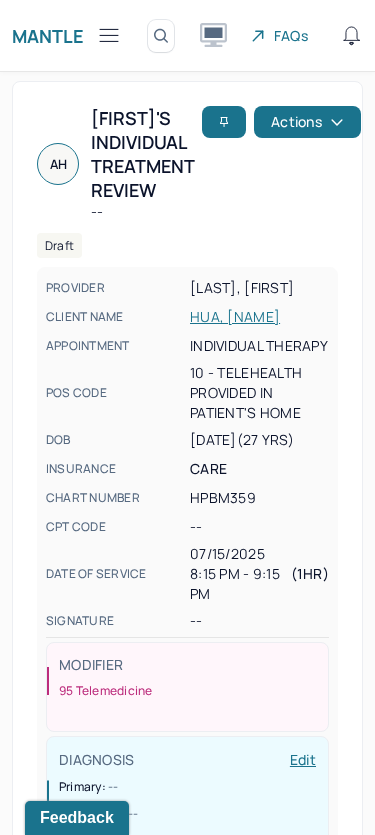 click 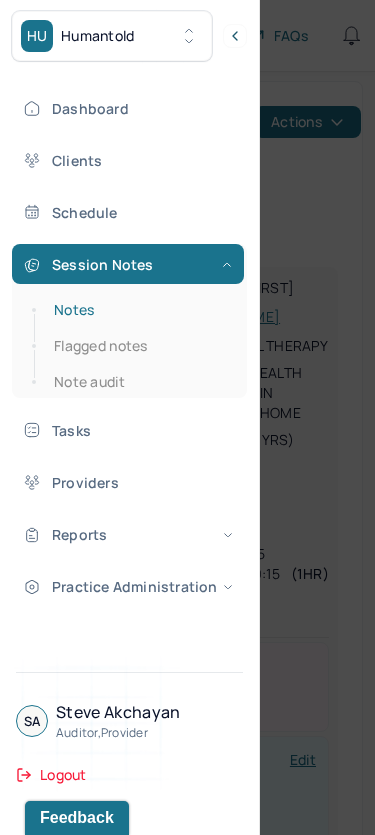 click on "Notes" at bounding box center (139, 310) 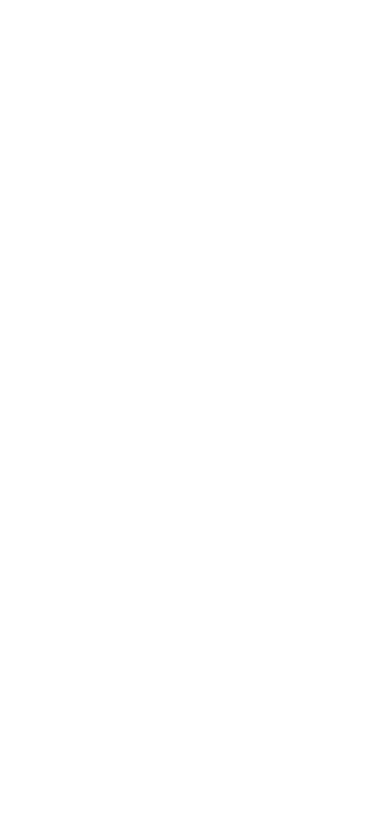 scroll, scrollTop: 0, scrollLeft: 0, axis: both 